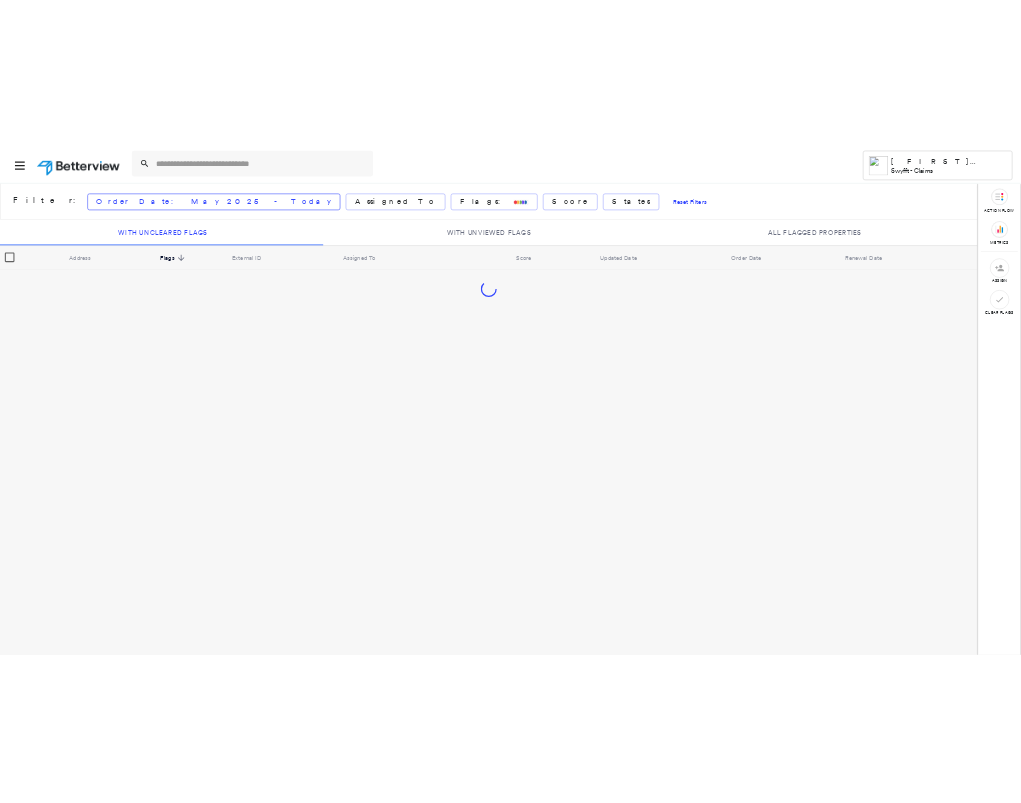 scroll, scrollTop: 0, scrollLeft: 0, axis: both 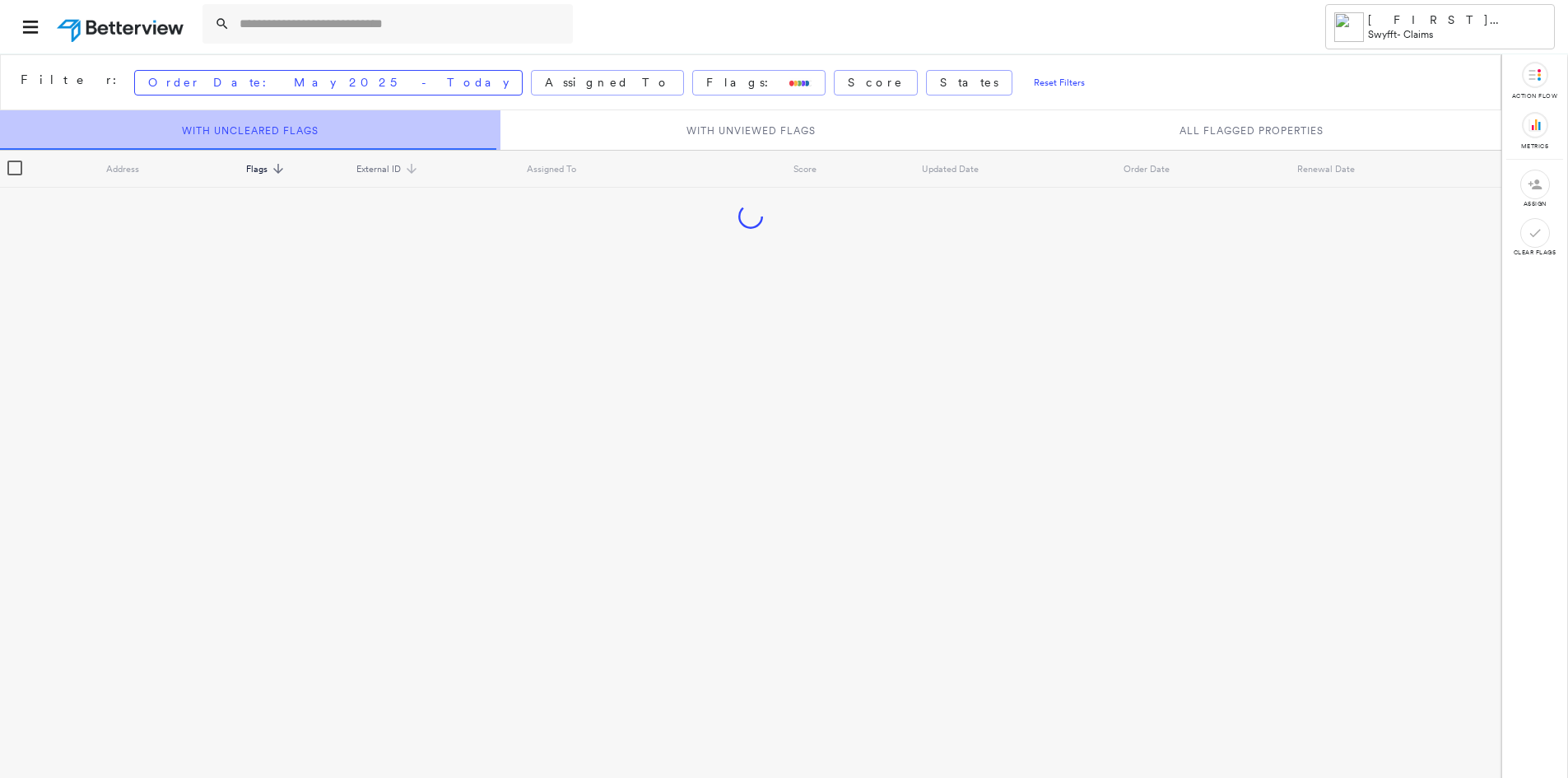 drag, startPoint x: 408, startPoint y: 155, endPoint x: 413, endPoint y: 164, distance: 10.29563 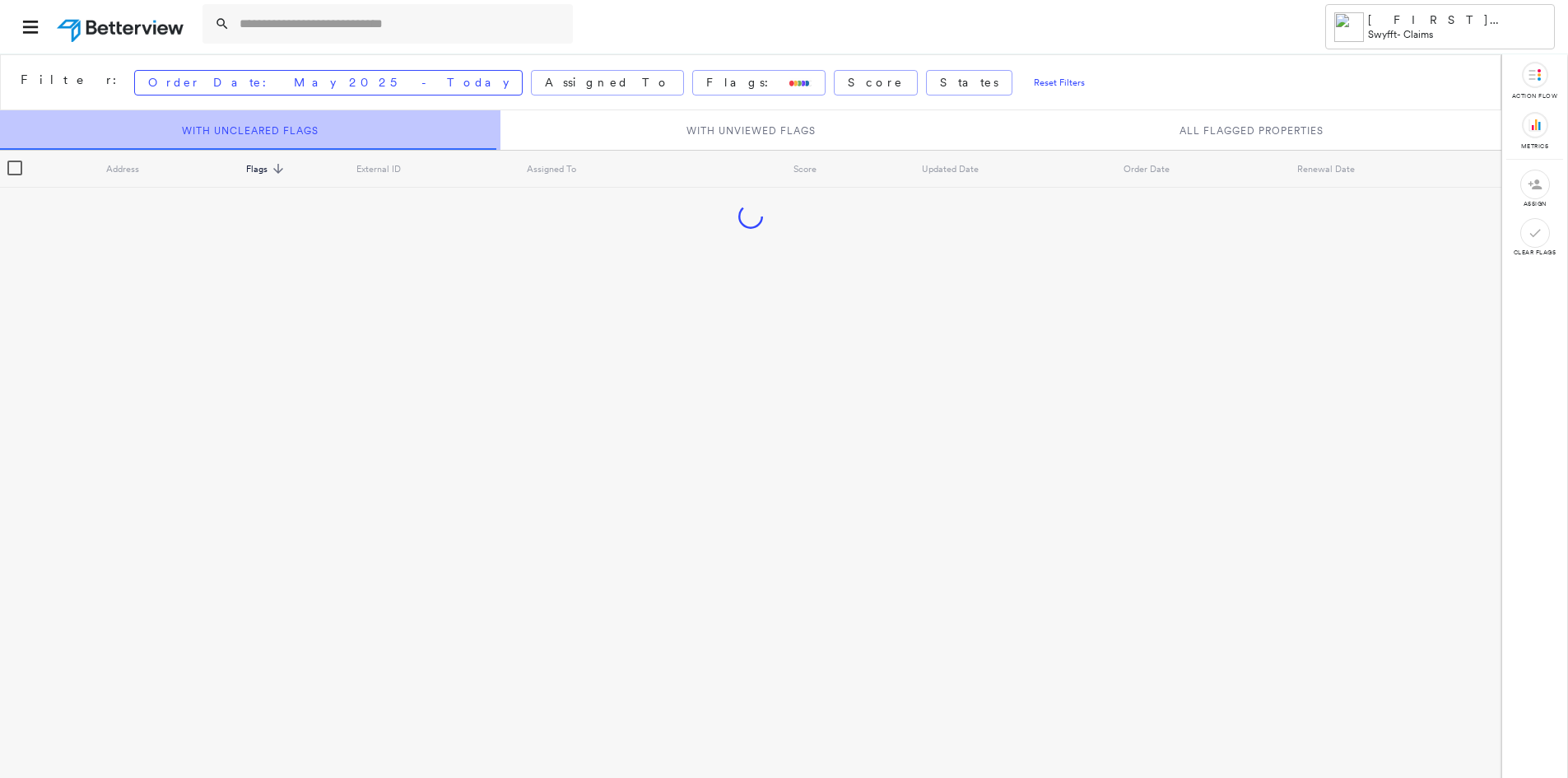click on "External ID" at bounding box center [441, 169] 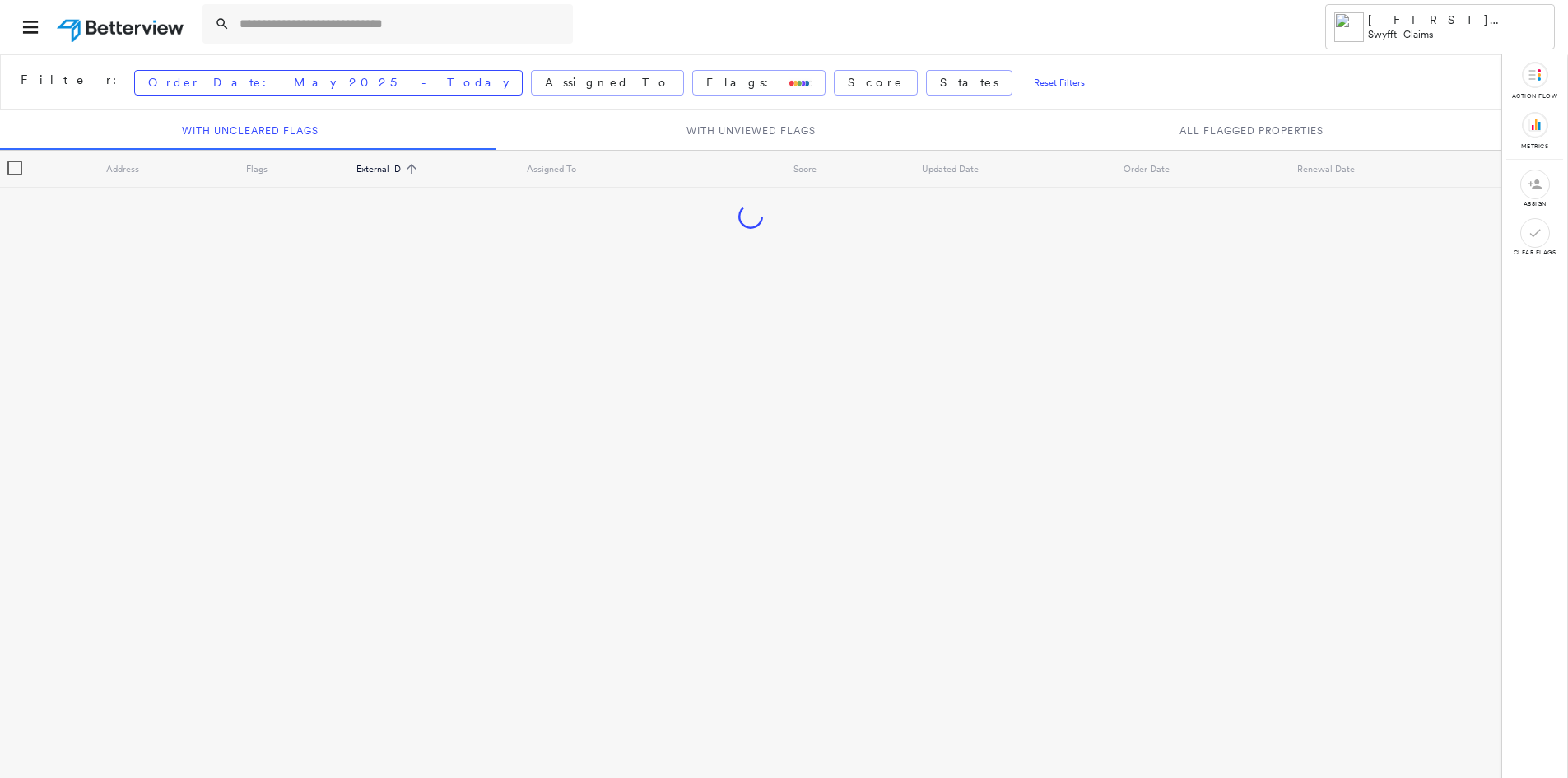 click on "External ID sorted ascending" at bounding box center [441, 169] 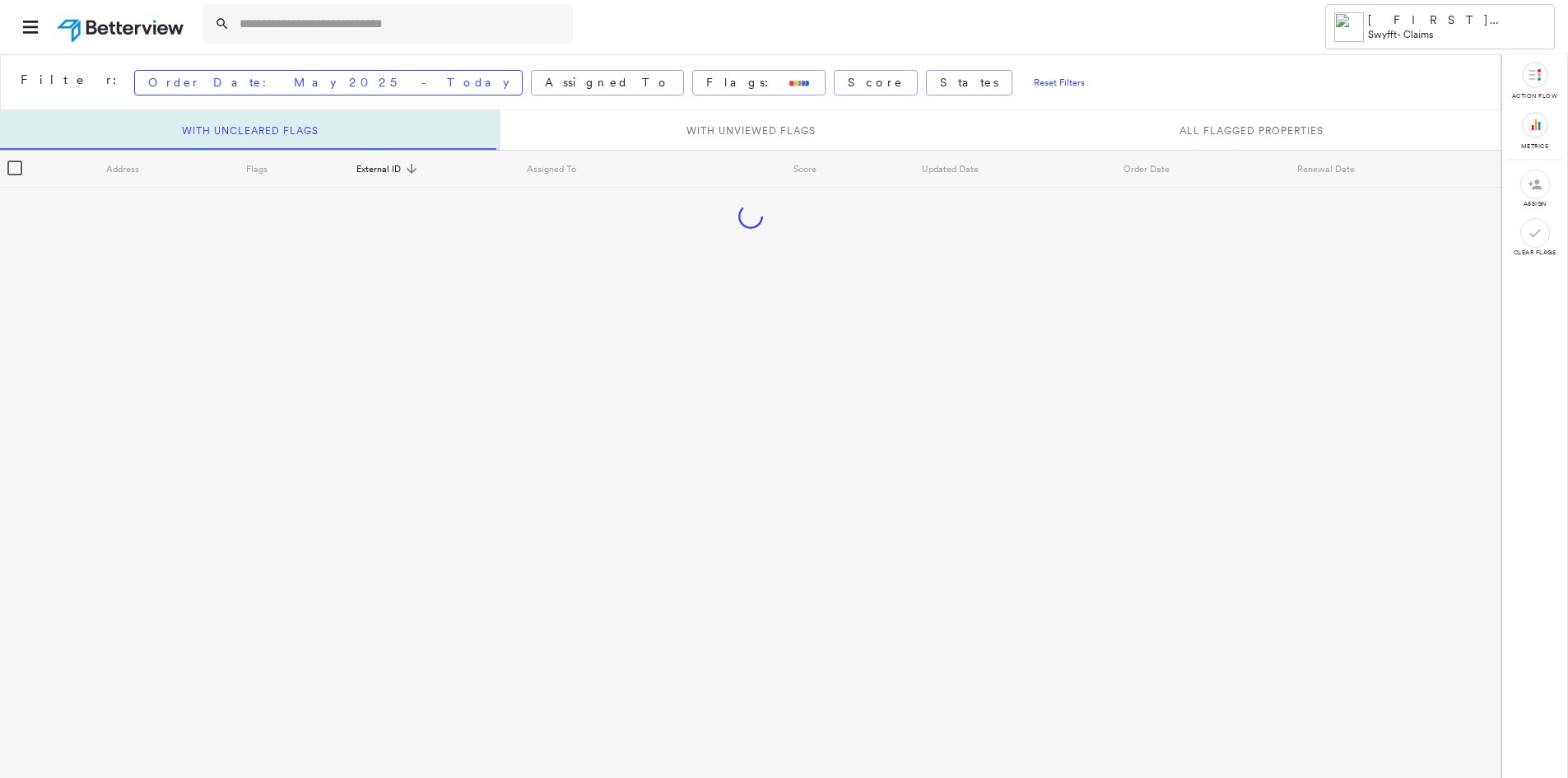 drag, startPoint x: 375, startPoint y: 70, endPoint x: 401, endPoint y: 116, distance: 52.83938 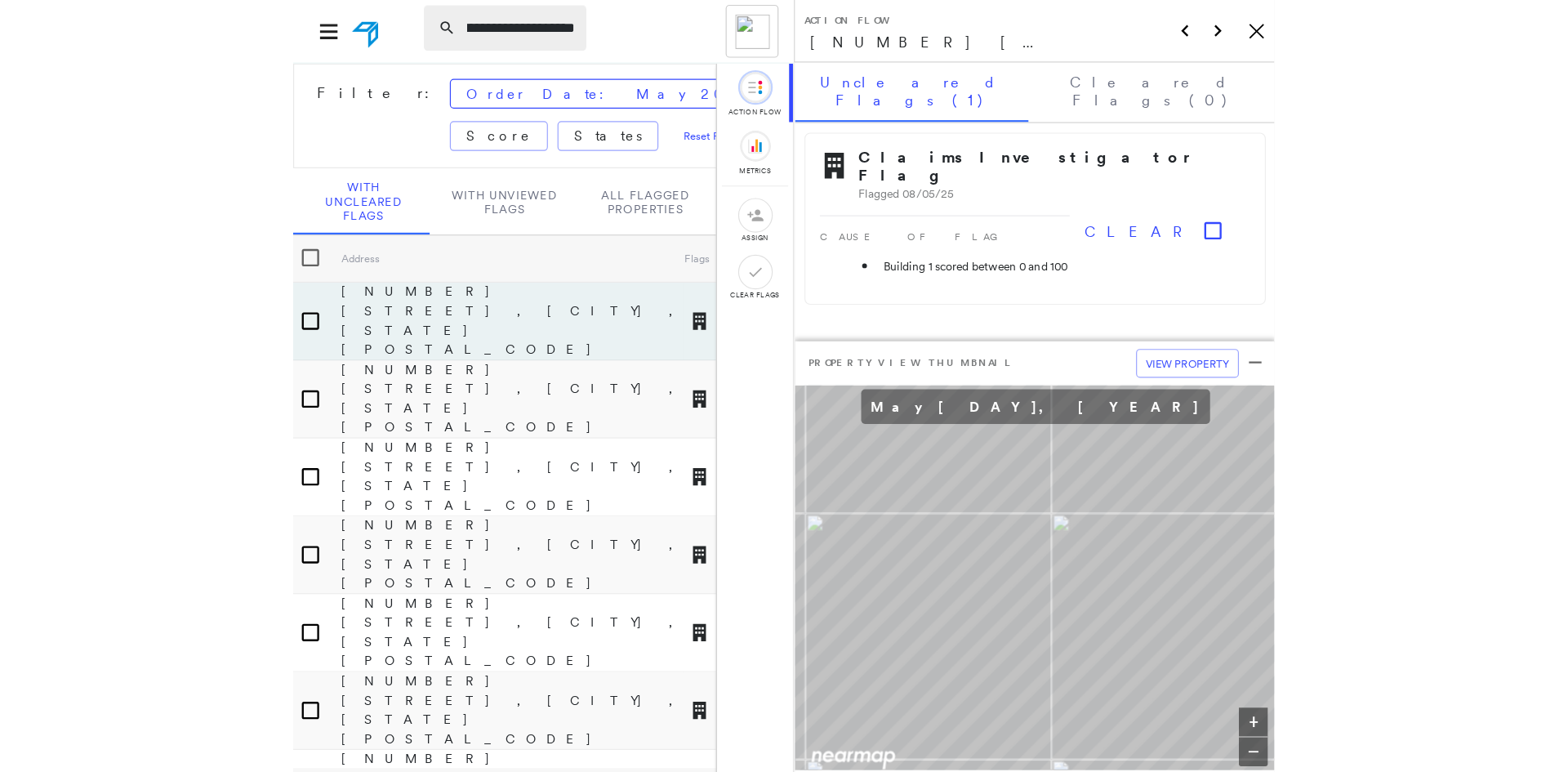 scroll, scrollTop: 0, scrollLeft: 80, axis: horizontal 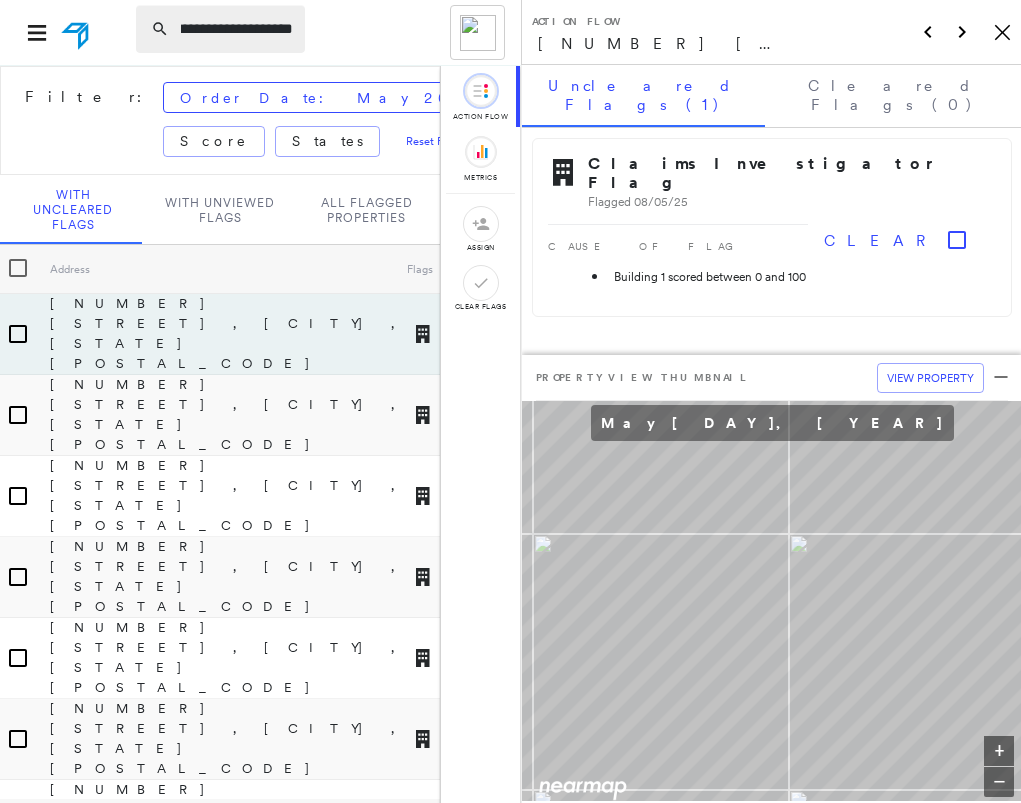 type on "**********" 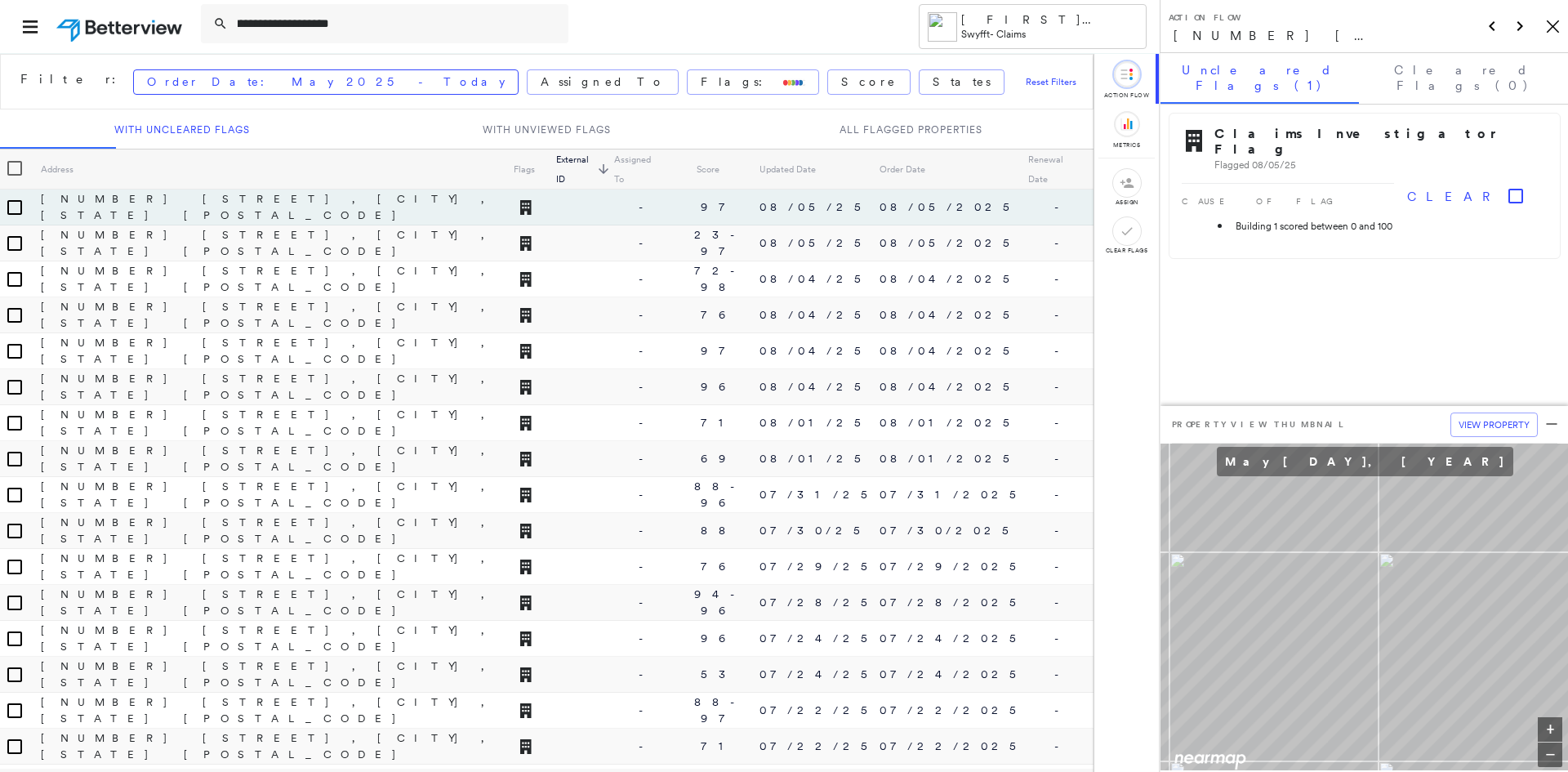 click at bounding box center [1365, 451] 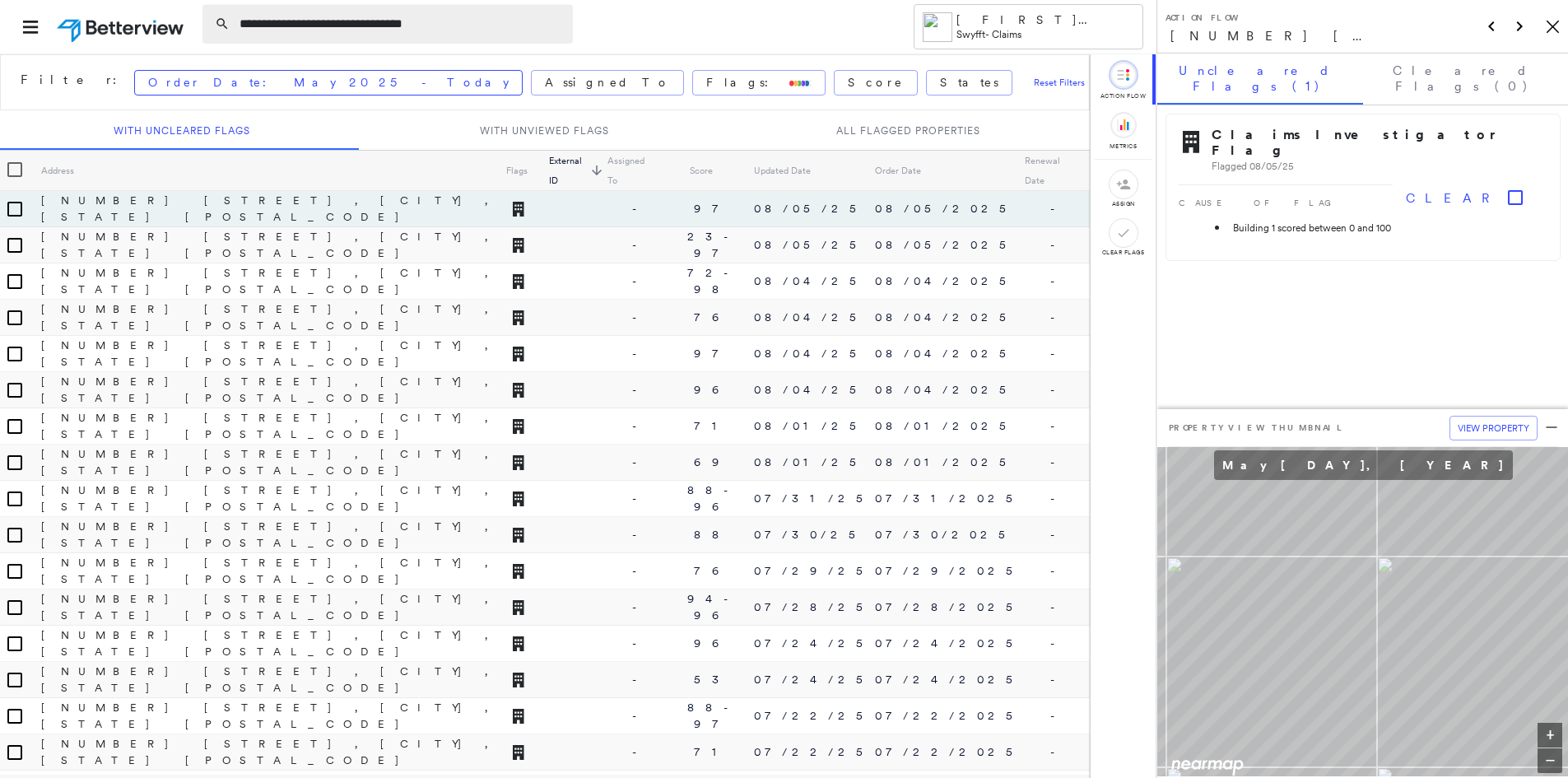click on "**********" at bounding box center [401, 24] 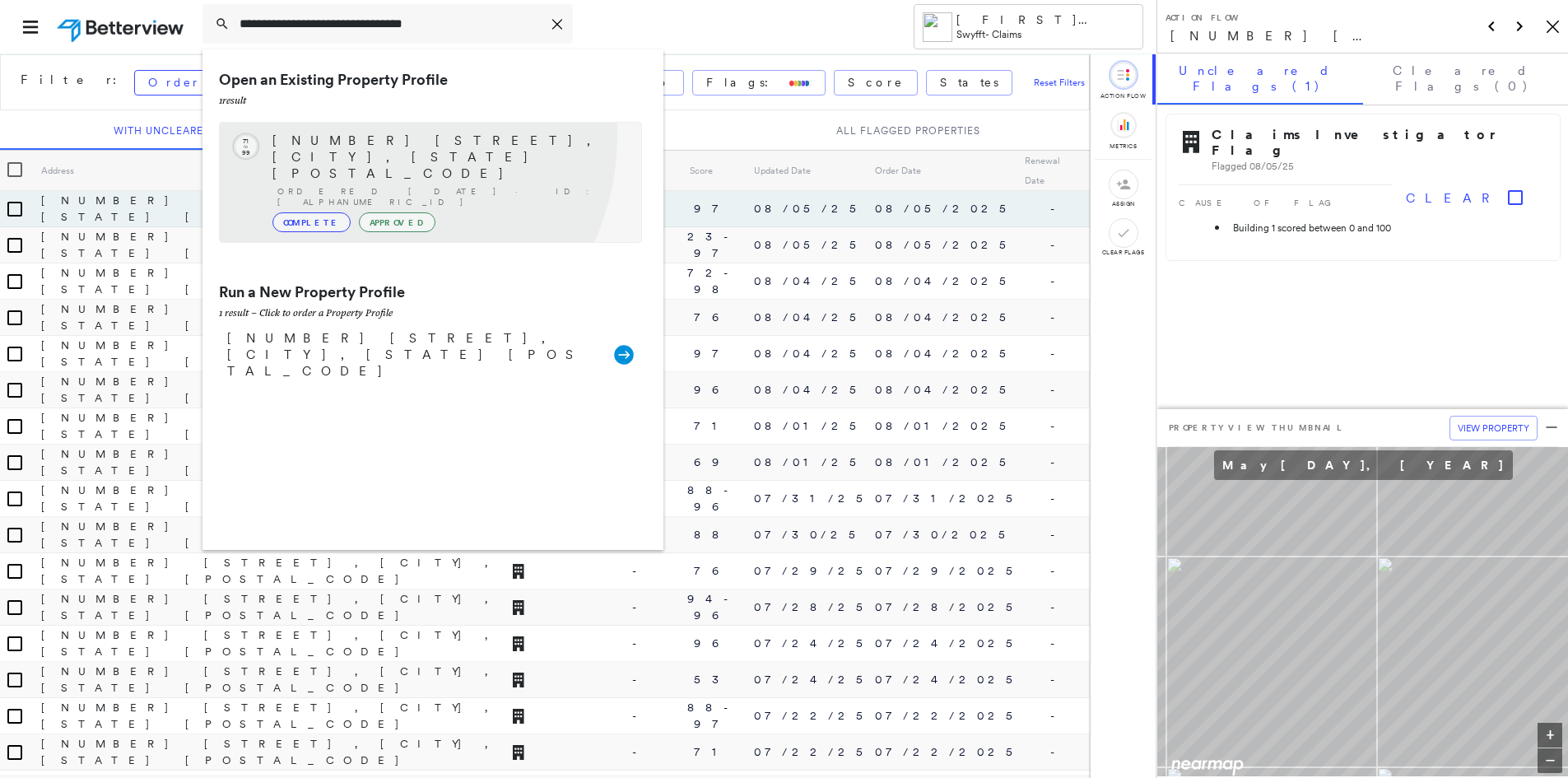 click on "[NUMBER] [STREET], [CITY], [STATE] [POSTAL_CODE]" at bounding box center [449, 157] 